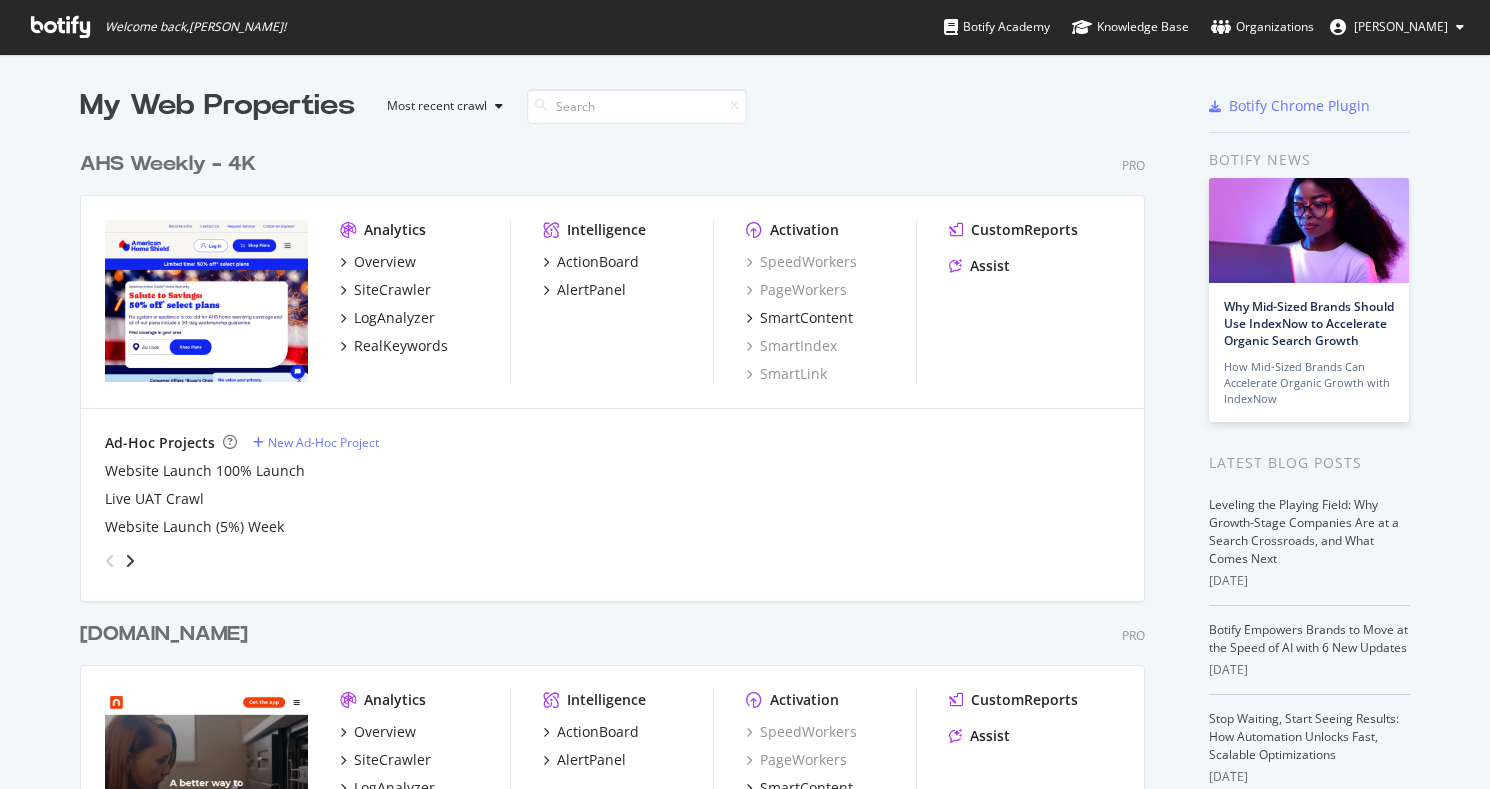 scroll, scrollTop: 0, scrollLeft: 0, axis: both 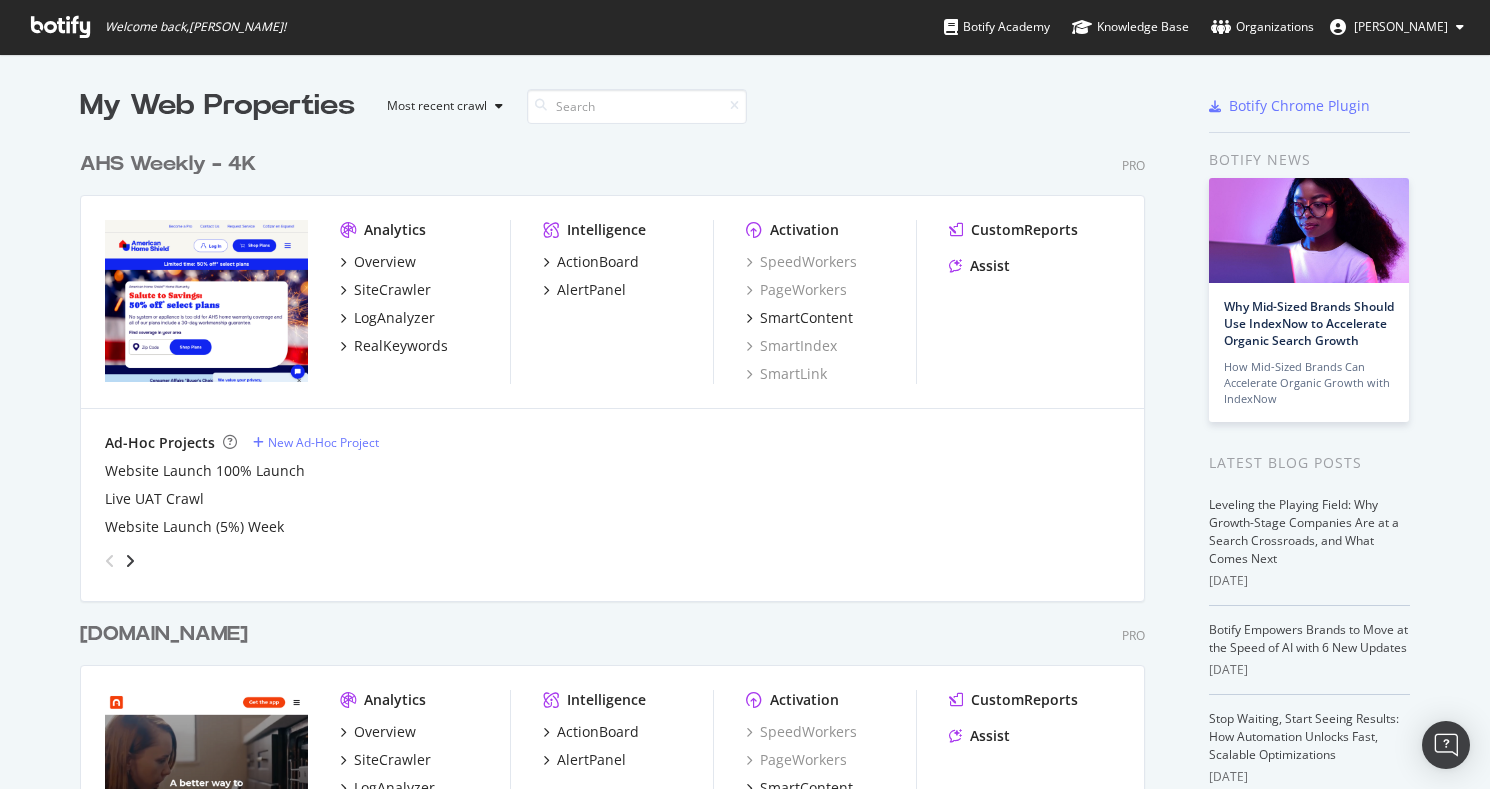 click on "[PERSON_NAME]" at bounding box center (1397, 27) 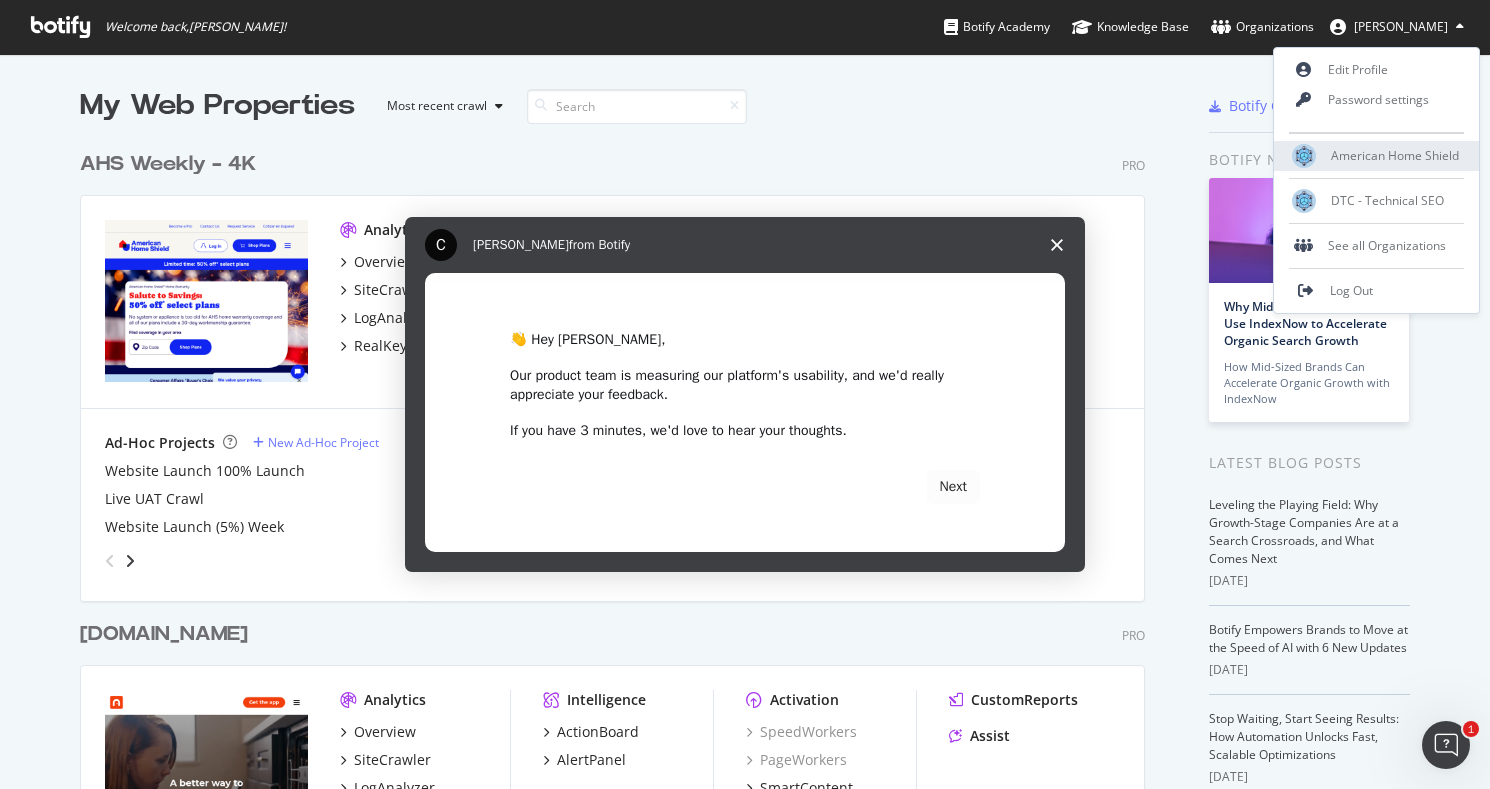 scroll, scrollTop: 0, scrollLeft: 0, axis: both 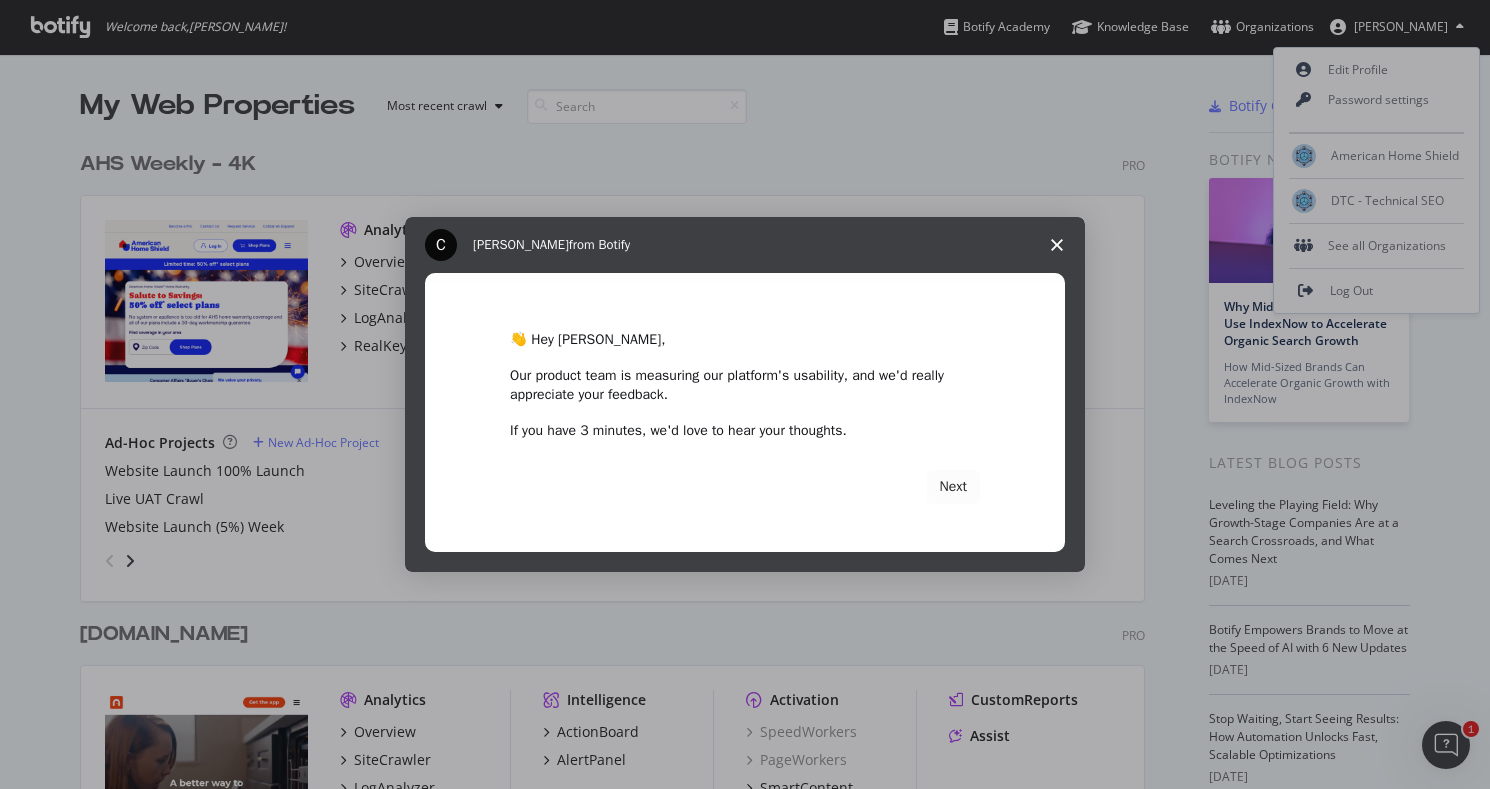 click at bounding box center (1057, 245) 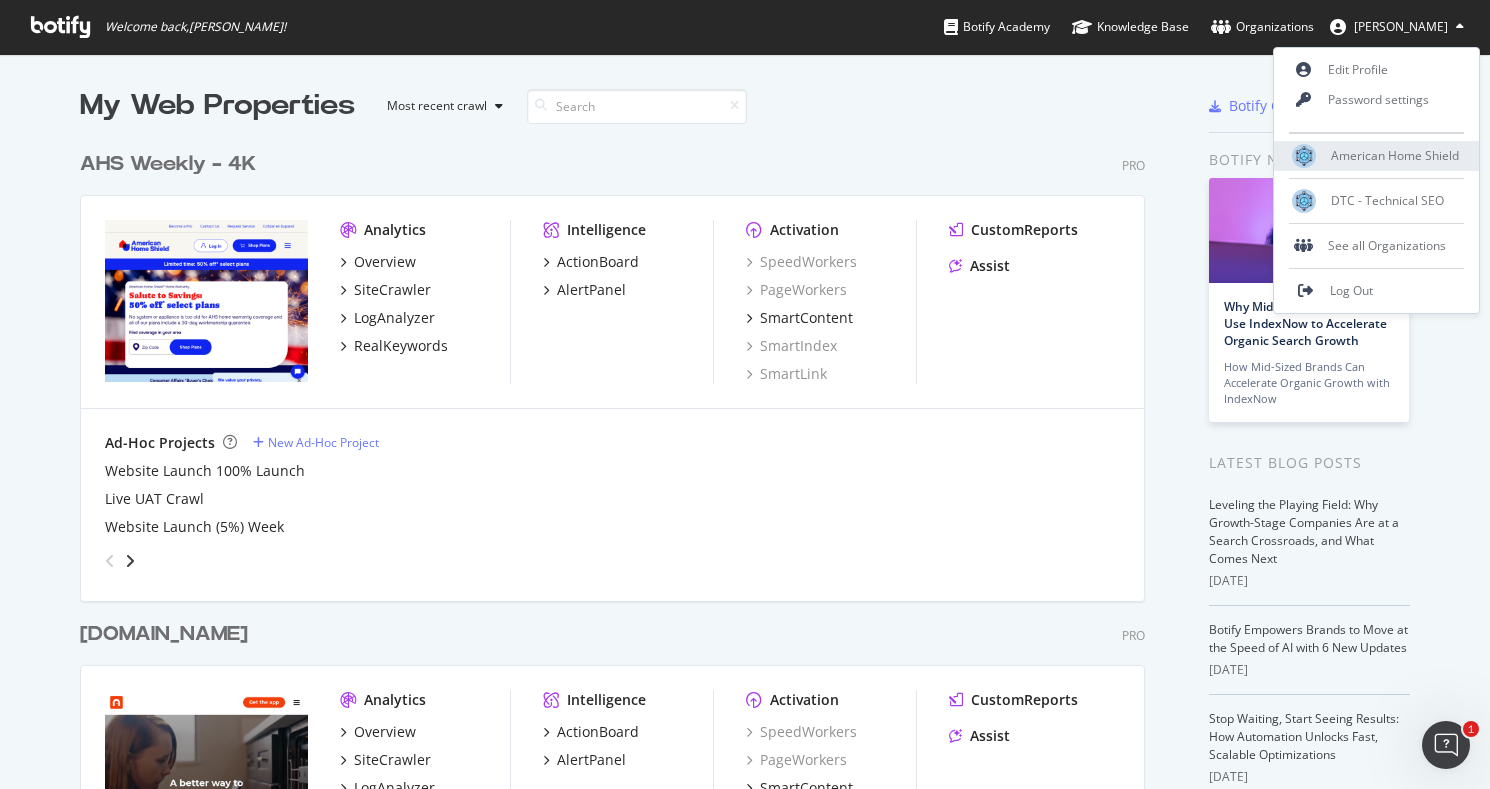 click on "American Home Shield" at bounding box center (1395, 155) 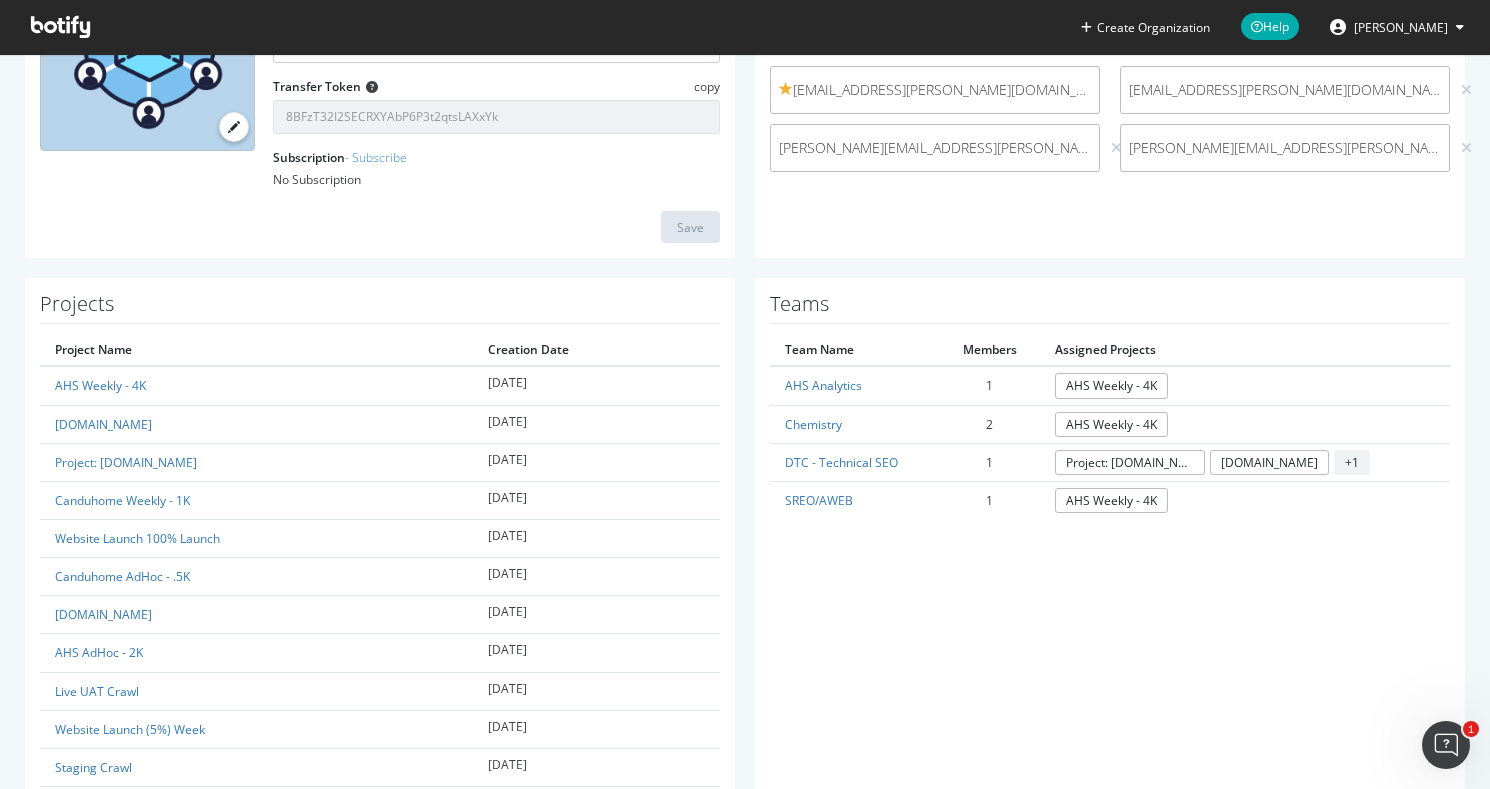 scroll, scrollTop: 0, scrollLeft: 0, axis: both 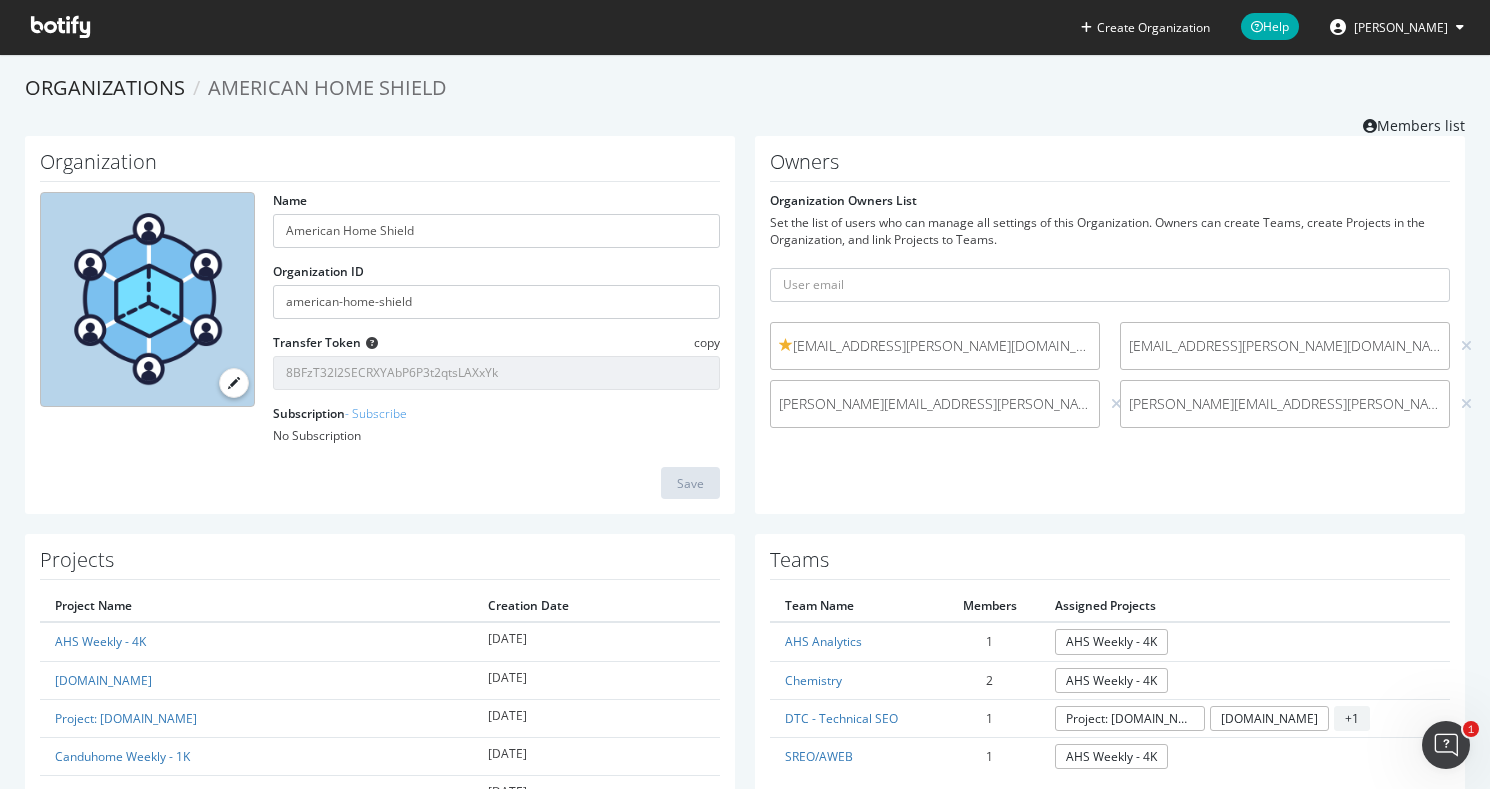 click on "tevin.anderson@ahs.com Korbin.Mcdonald@ahs.com nicholas.welch@frontdoor.com  (me) jeff.uyemura@frontdoor.com" at bounding box center (1110, 380) 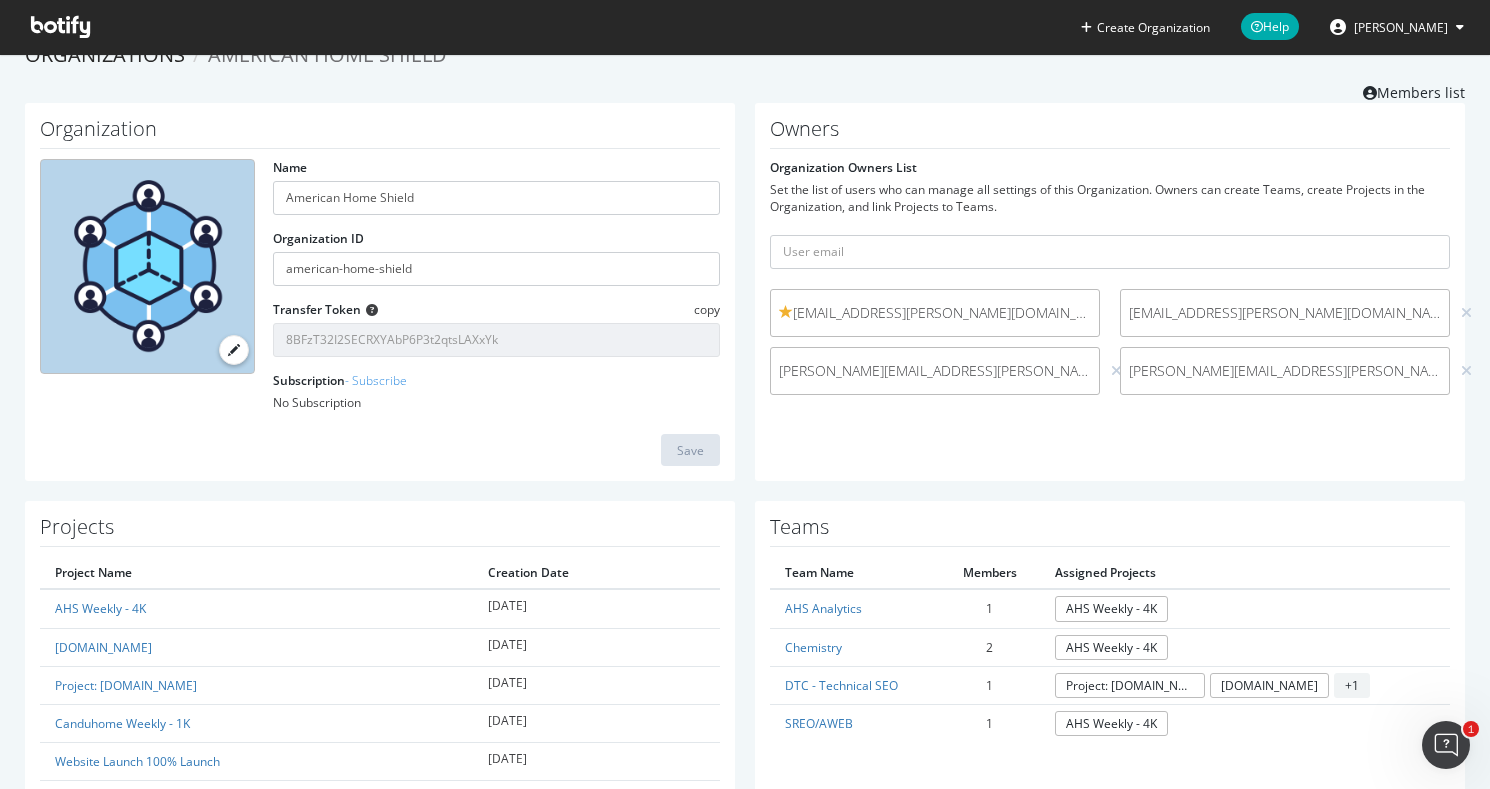 scroll, scrollTop: 0, scrollLeft: 0, axis: both 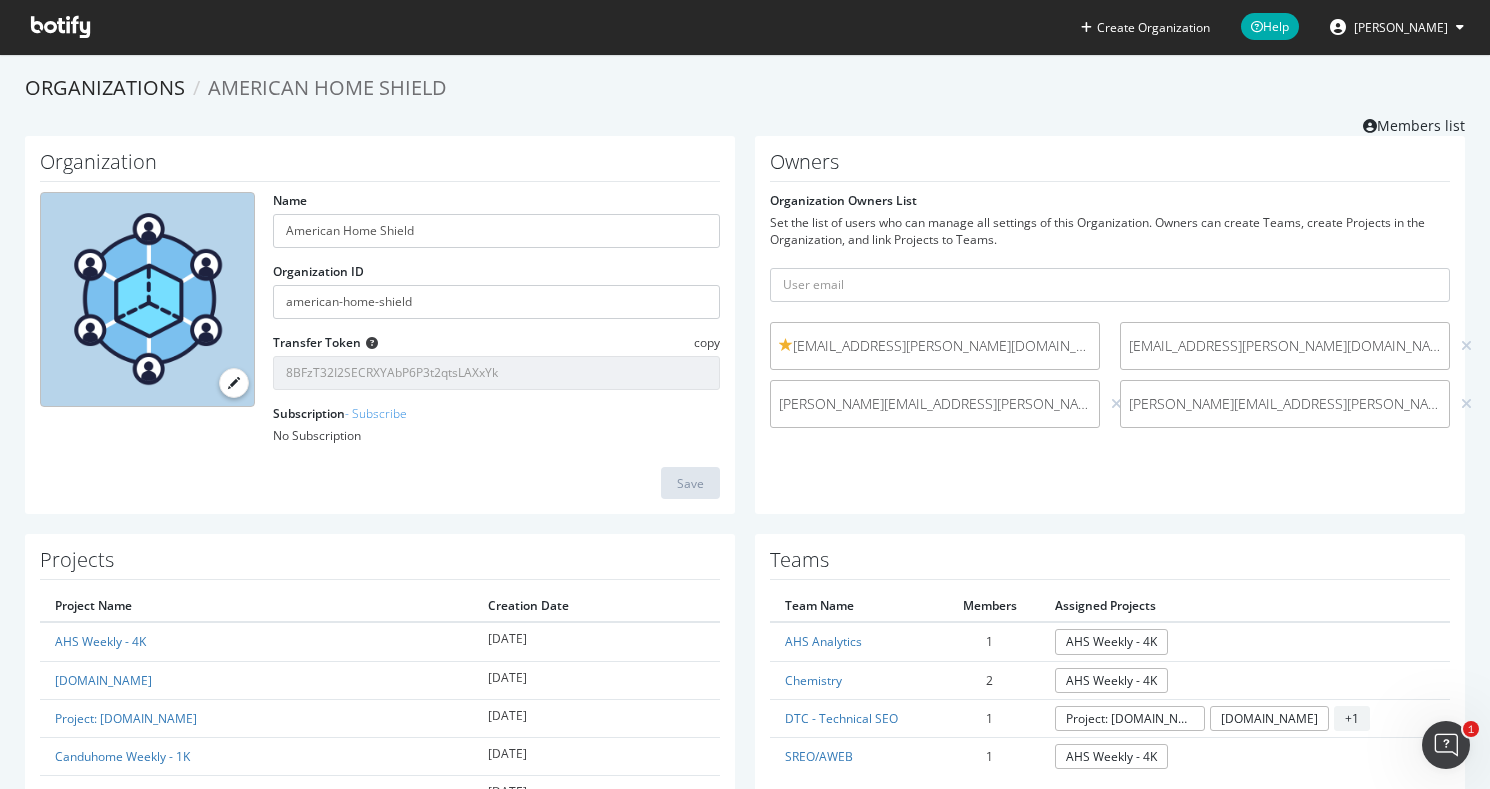 click on "[PERSON_NAME]" at bounding box center [1401, 27] 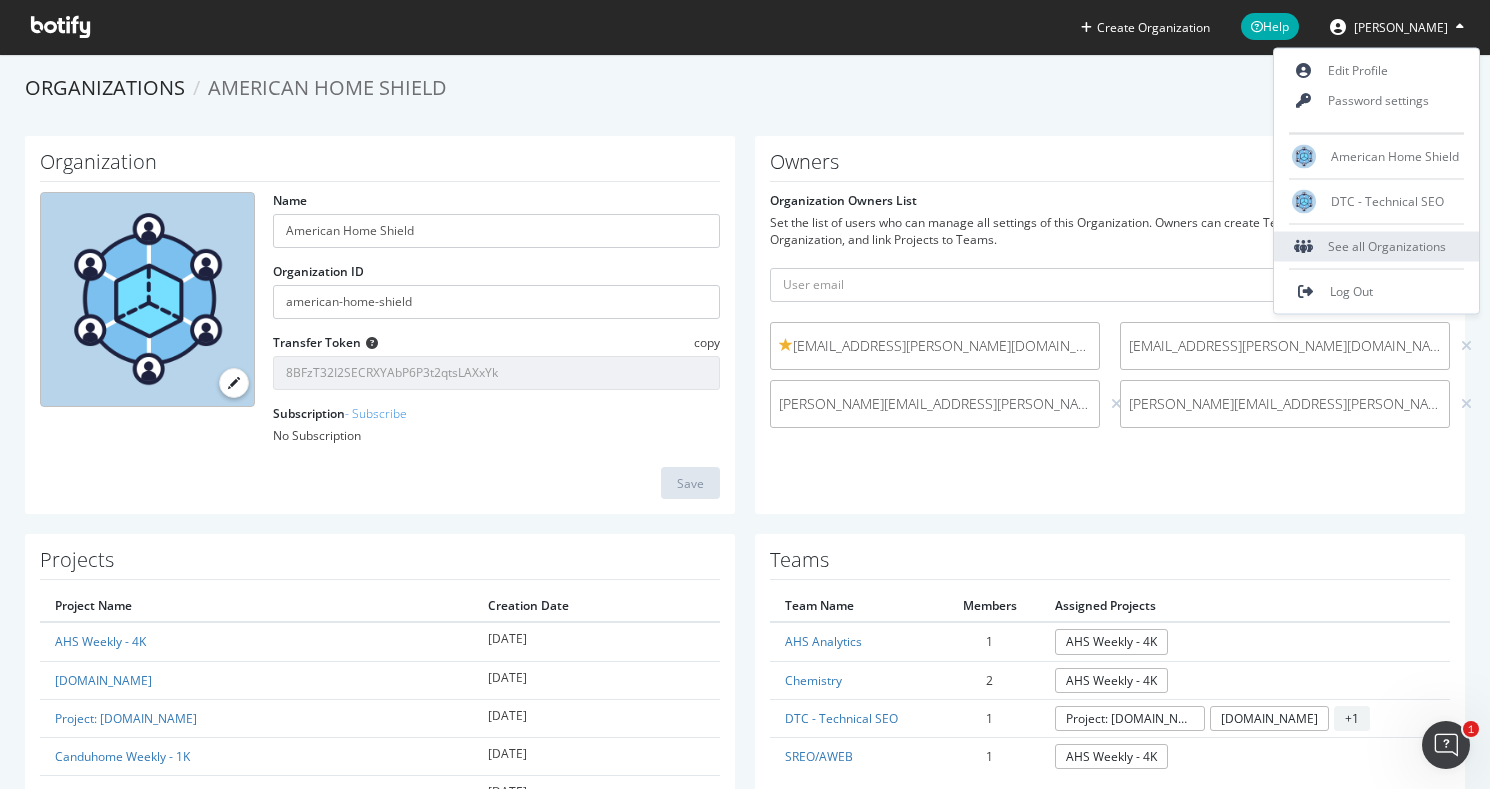 click on "See all Organizations" at bounding box center [1376, 247] 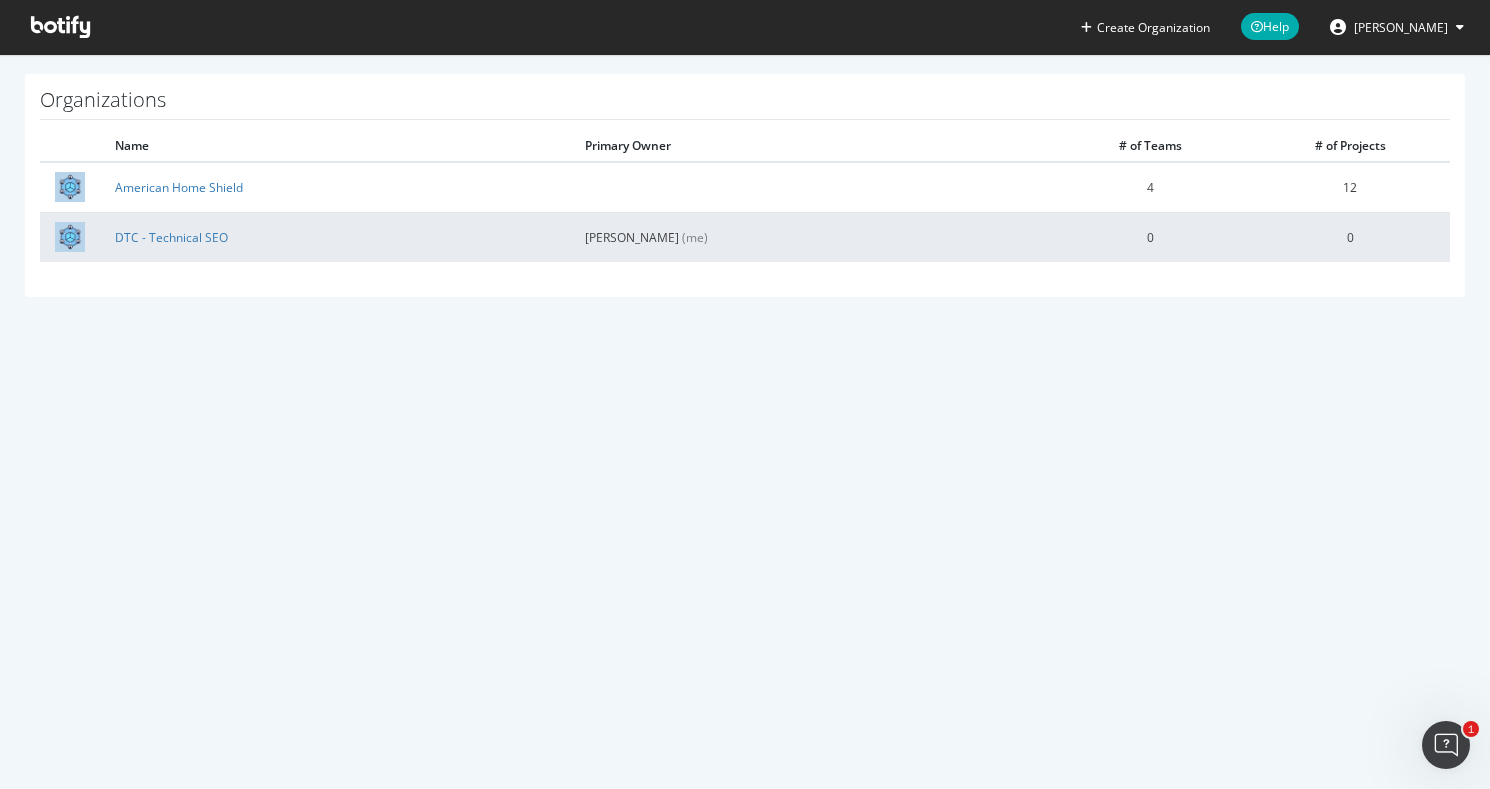 click on "DTC - Technical SEO" at bounding box center [335, 237] 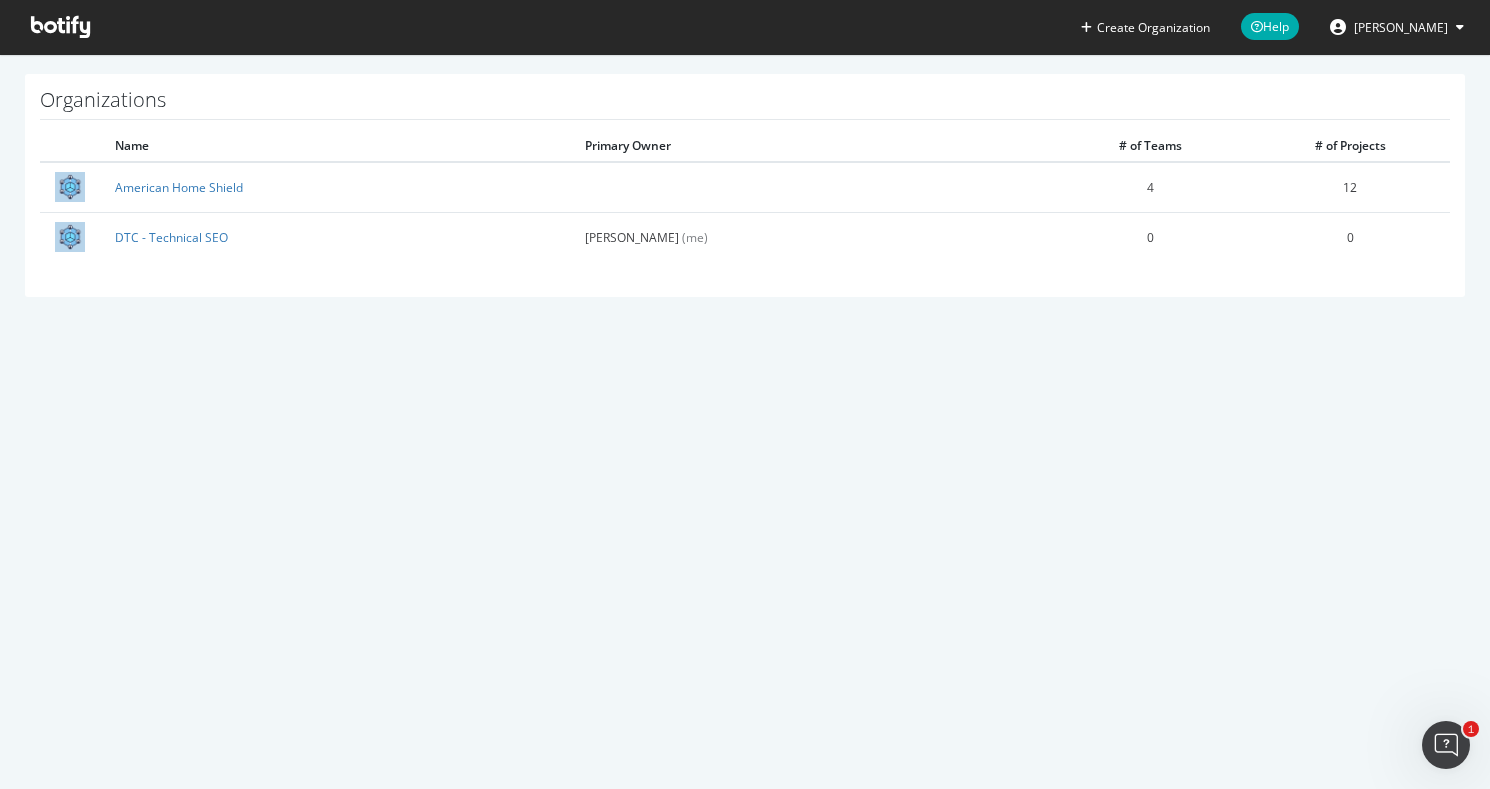 click on "[PERSON_NAME]" at bounding box center (1401, 27) 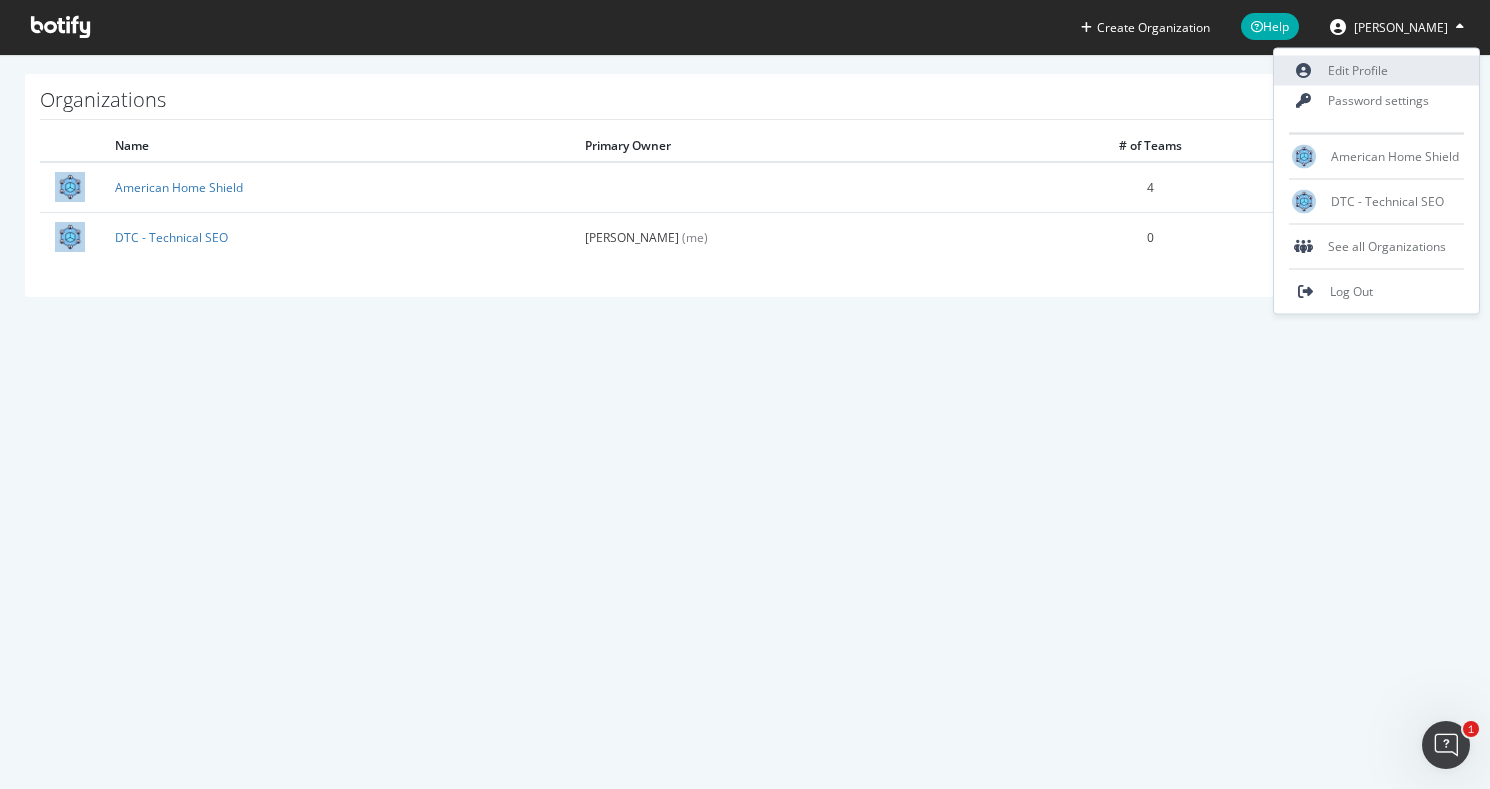 click on "Edit Profile" at bounding box center [1376, 71] 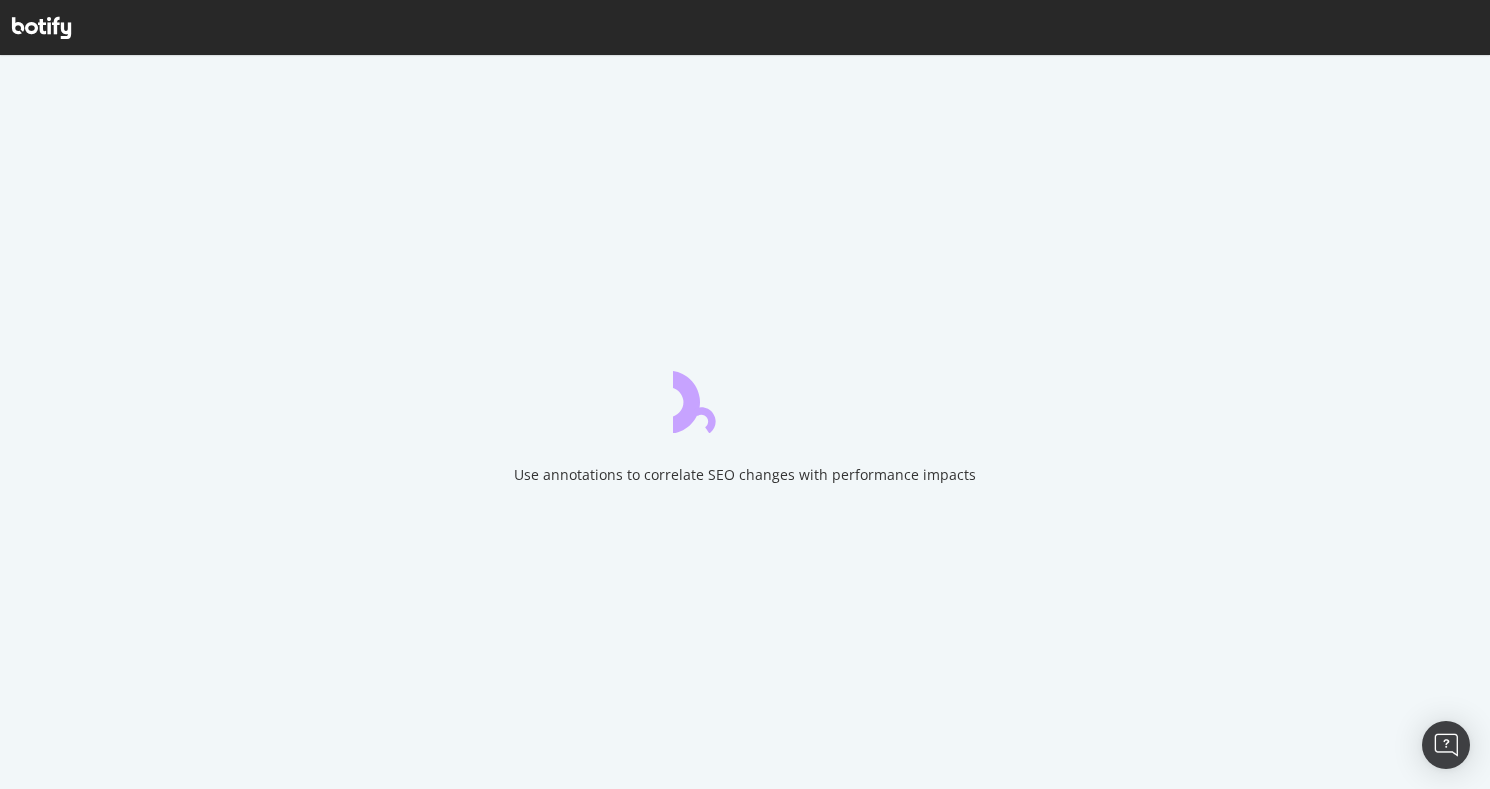 scroll, scrollTop: 0, scrollLeft: 0, axis: both 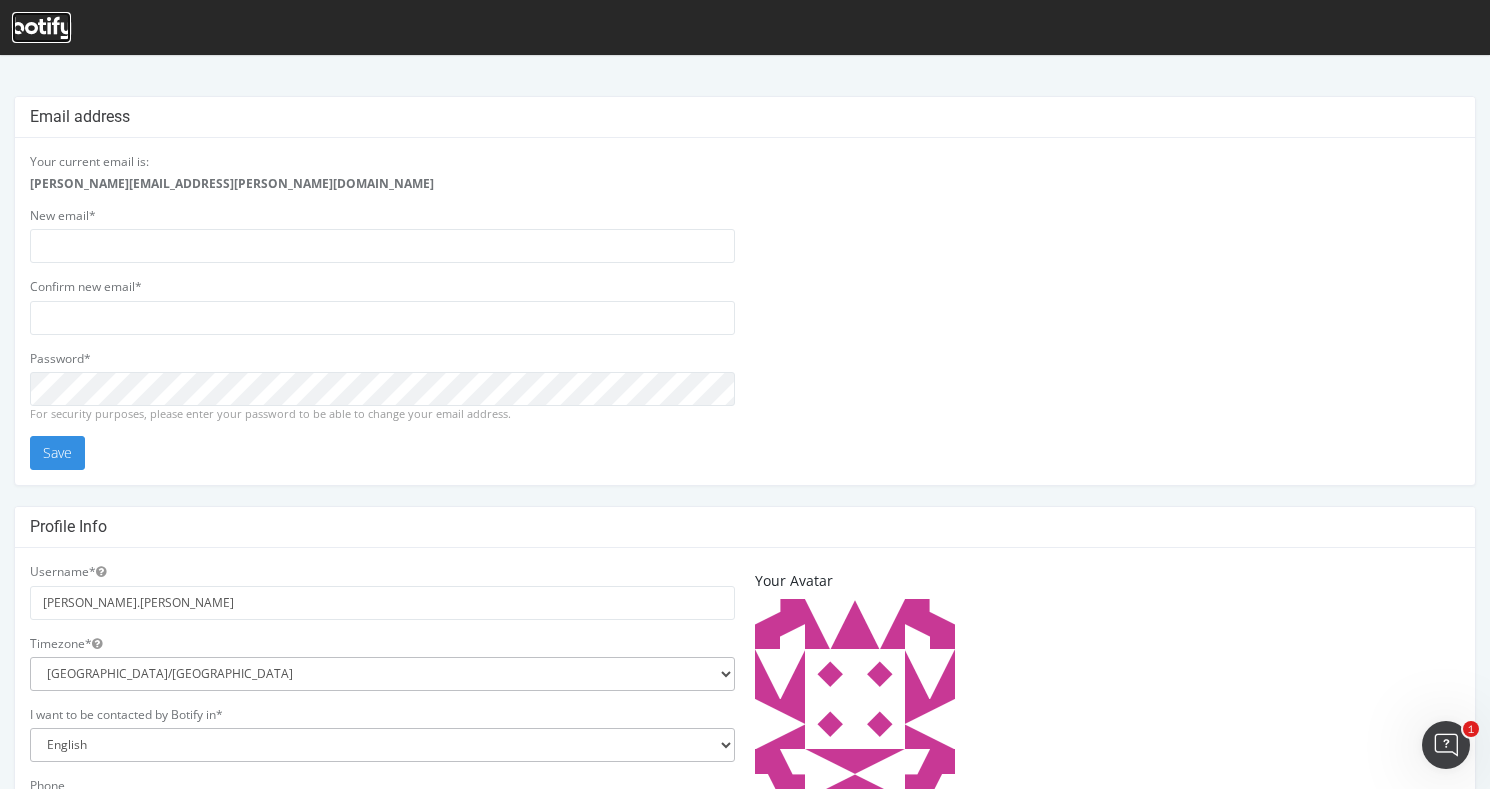 click at bounding box center (41, 27) 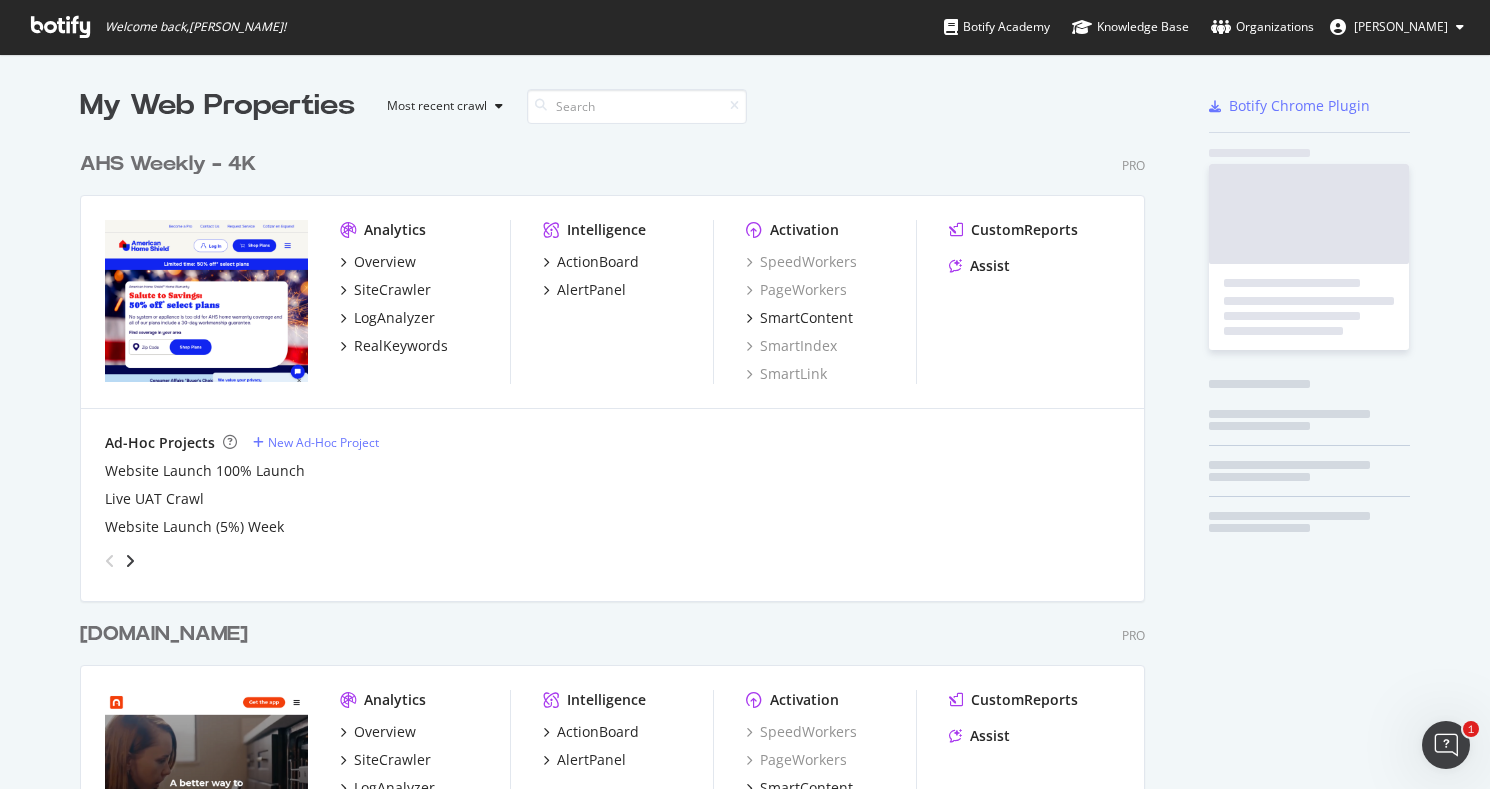 scroll, scrollTop: 1, scrollLeft: 1, axis: both 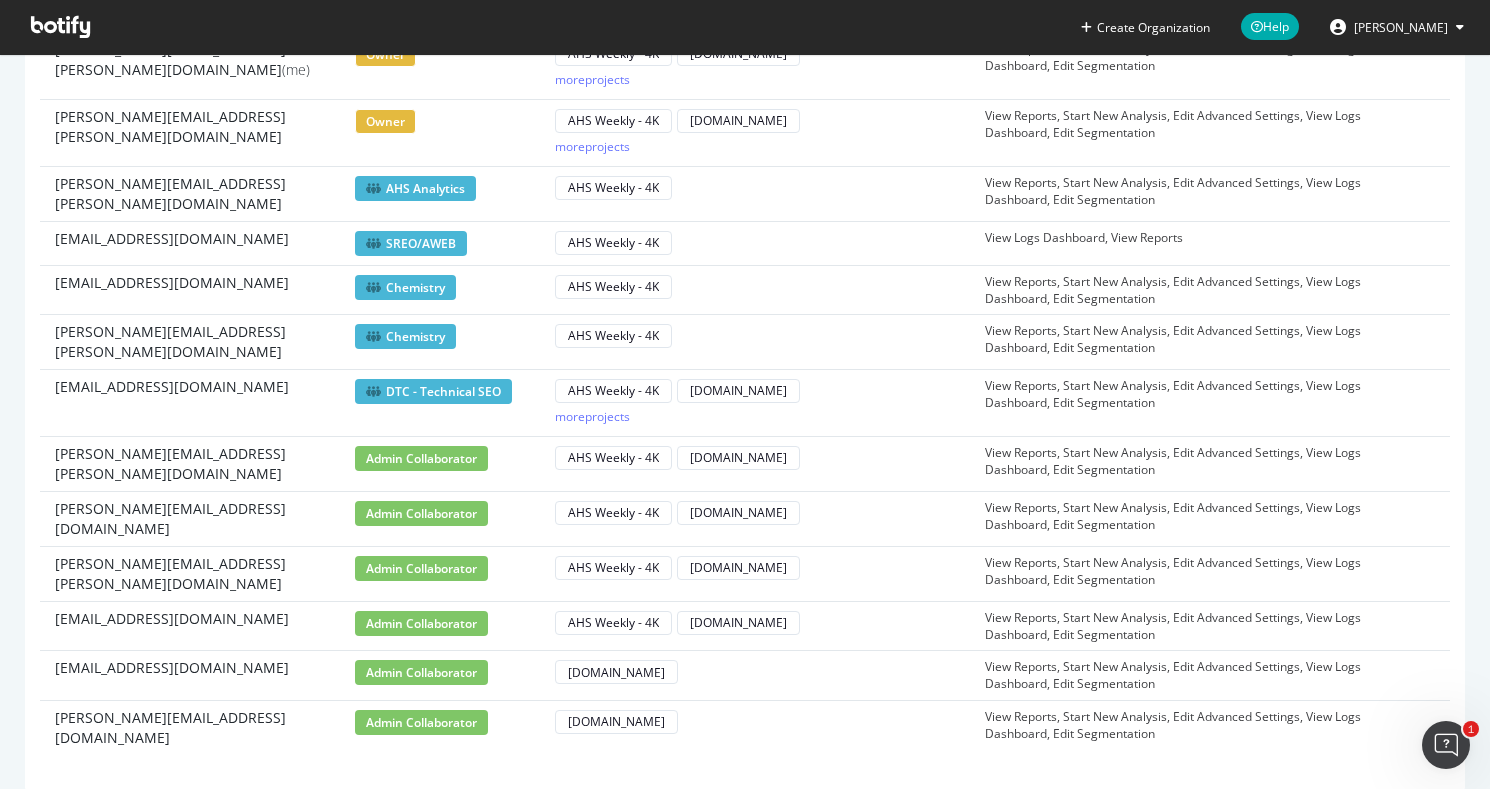click on "[PERSON_NAME][EMAIL_ADDRESS][DOMAIN_NAME]" at bounding box center (190, 519) 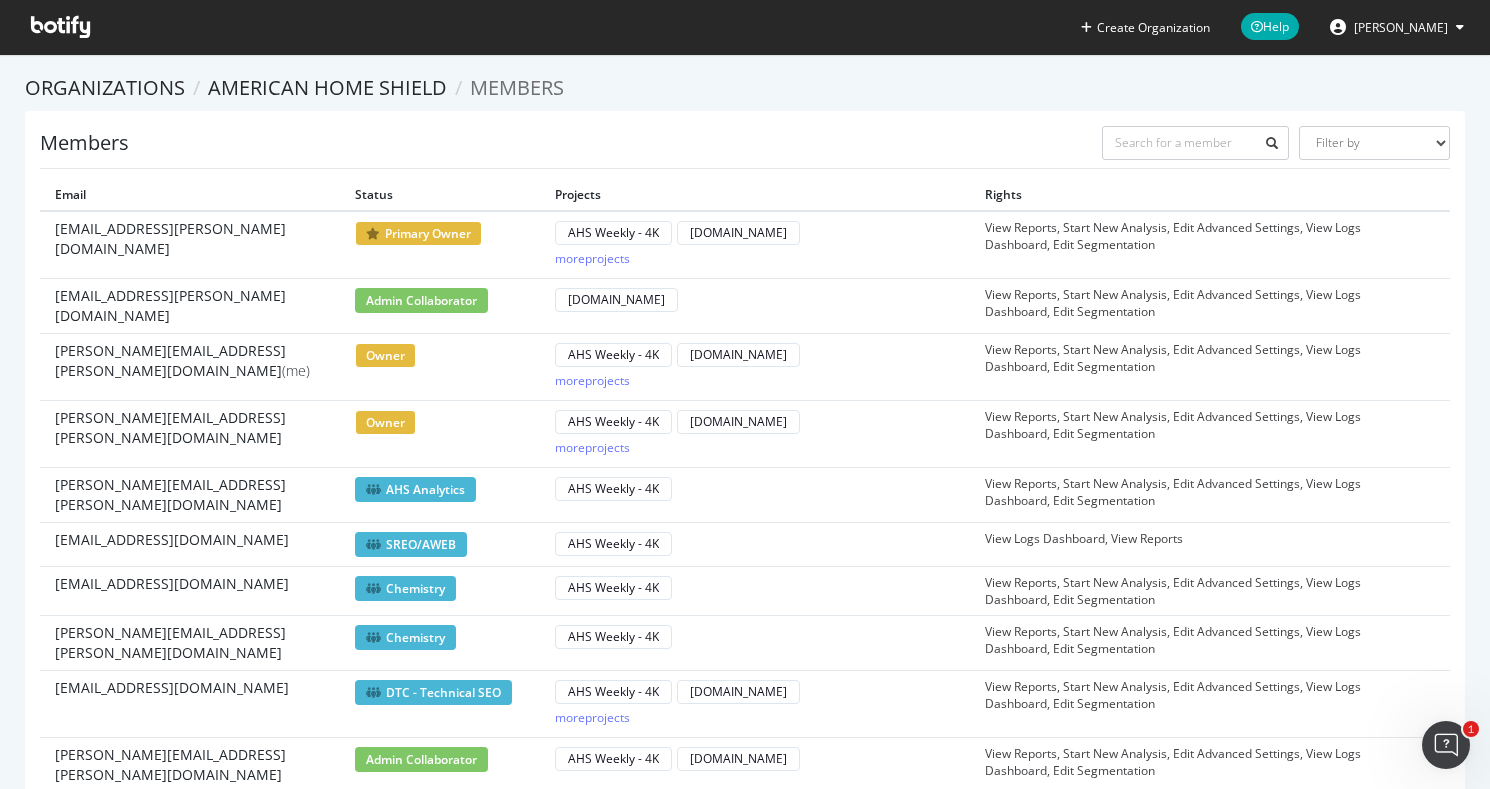 scroll, scrollTop: 301, scrollLeft: 0, axis: vertical 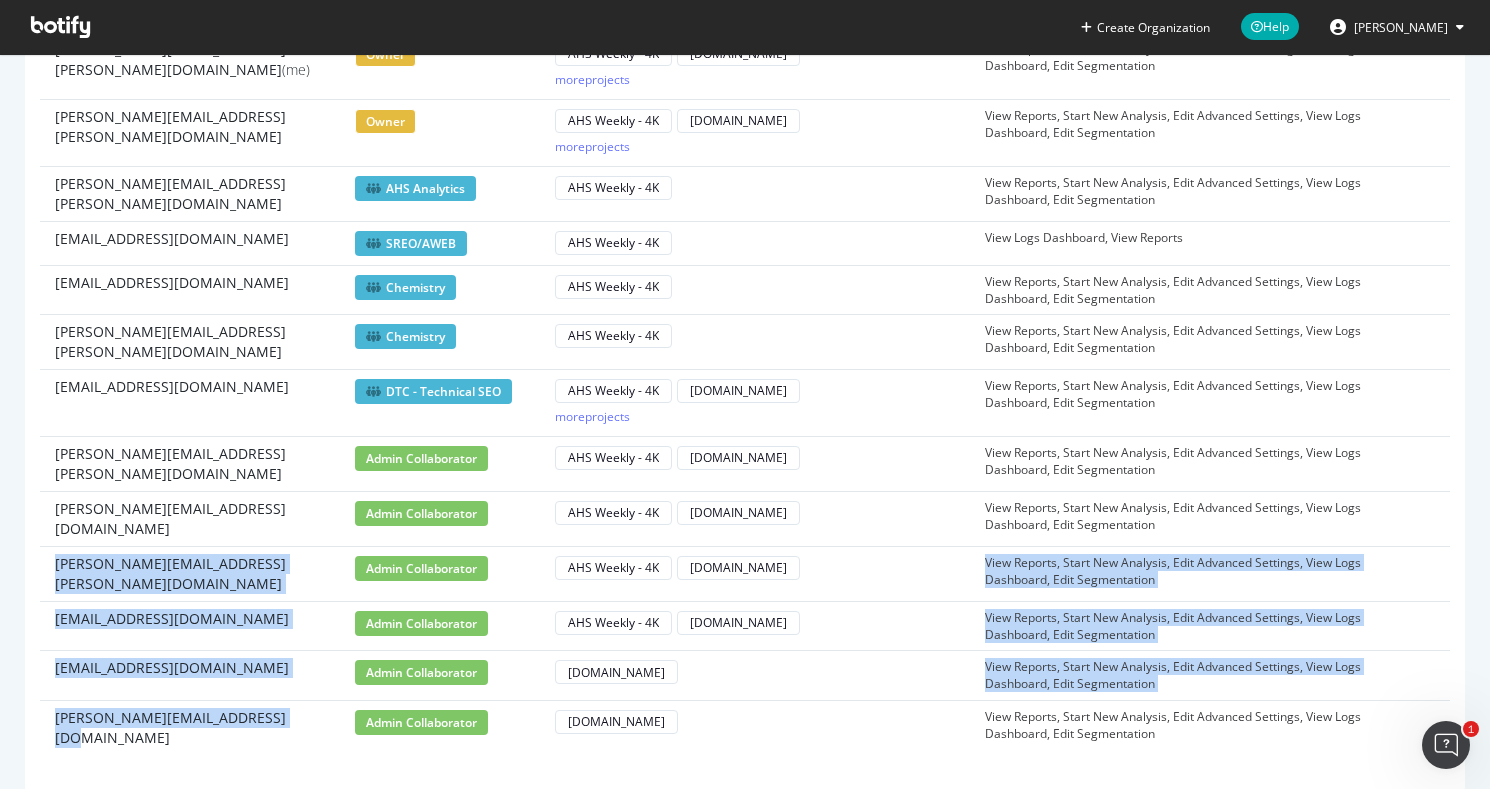 drag, startPoint x: 274, startPoint y: 686, endPoint x: 46, endPoint y: 543, distance: 269.1338 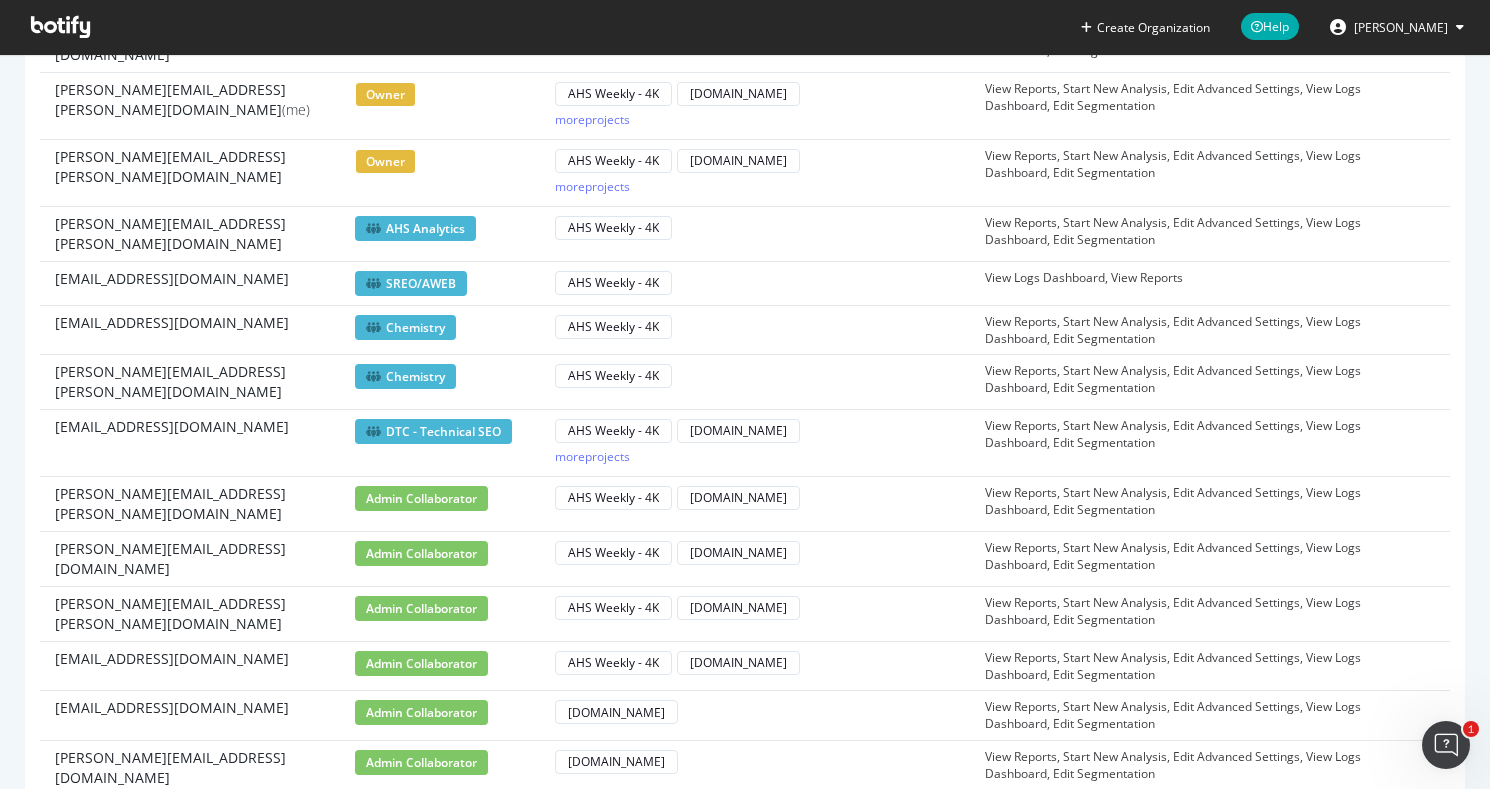scroll, scrollTop: 273, scrollLeft: 0, axis: vertical 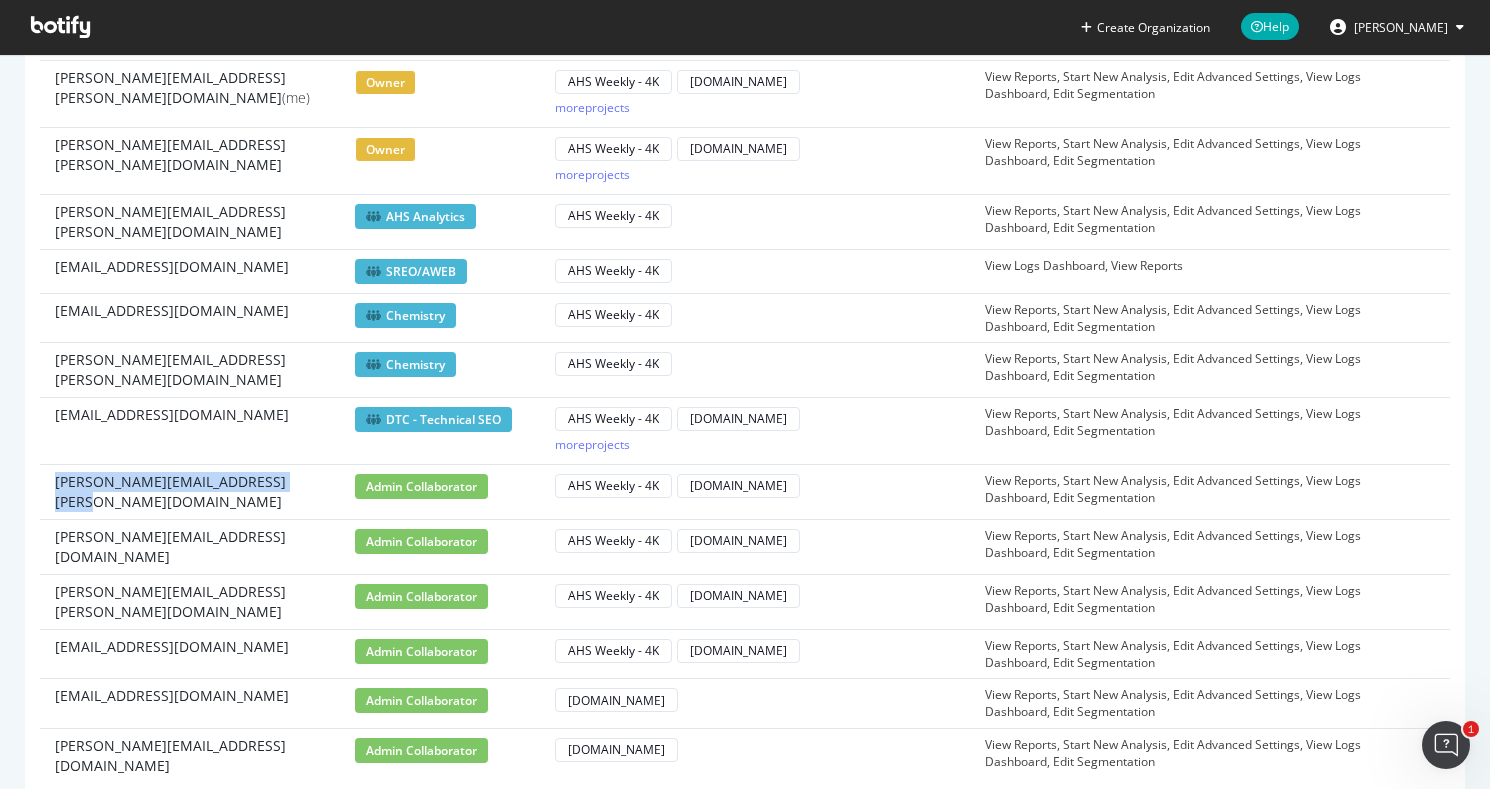 drag, startPoint x: 296, startPoint y: 468, endPoint x: 50, endPoint y: 470, distance: 246.00813 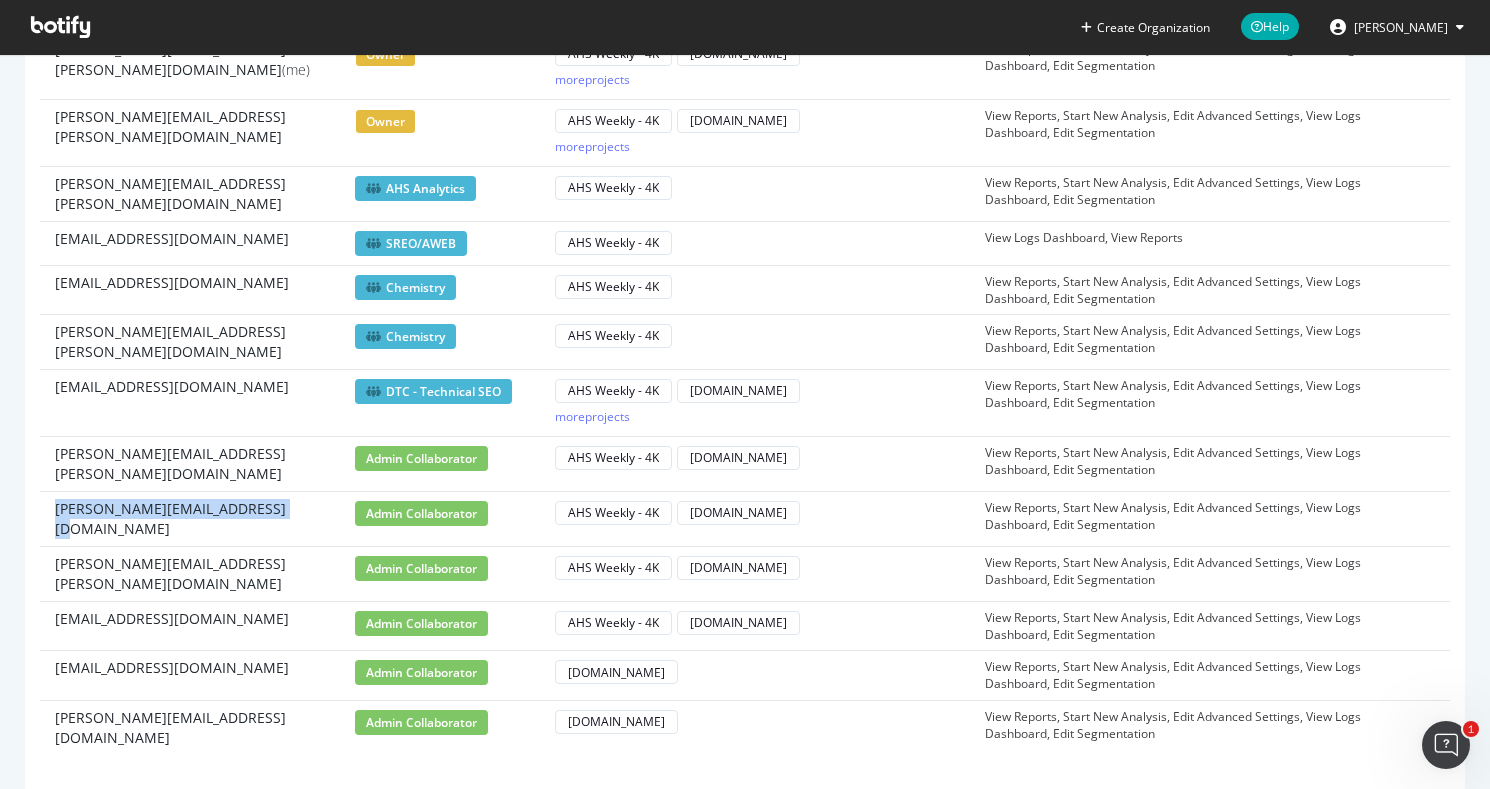 drag, startPoint x: 285, startPoint y: 488, endPoint x: 66, endPoint y: 471, distance: 219.65883 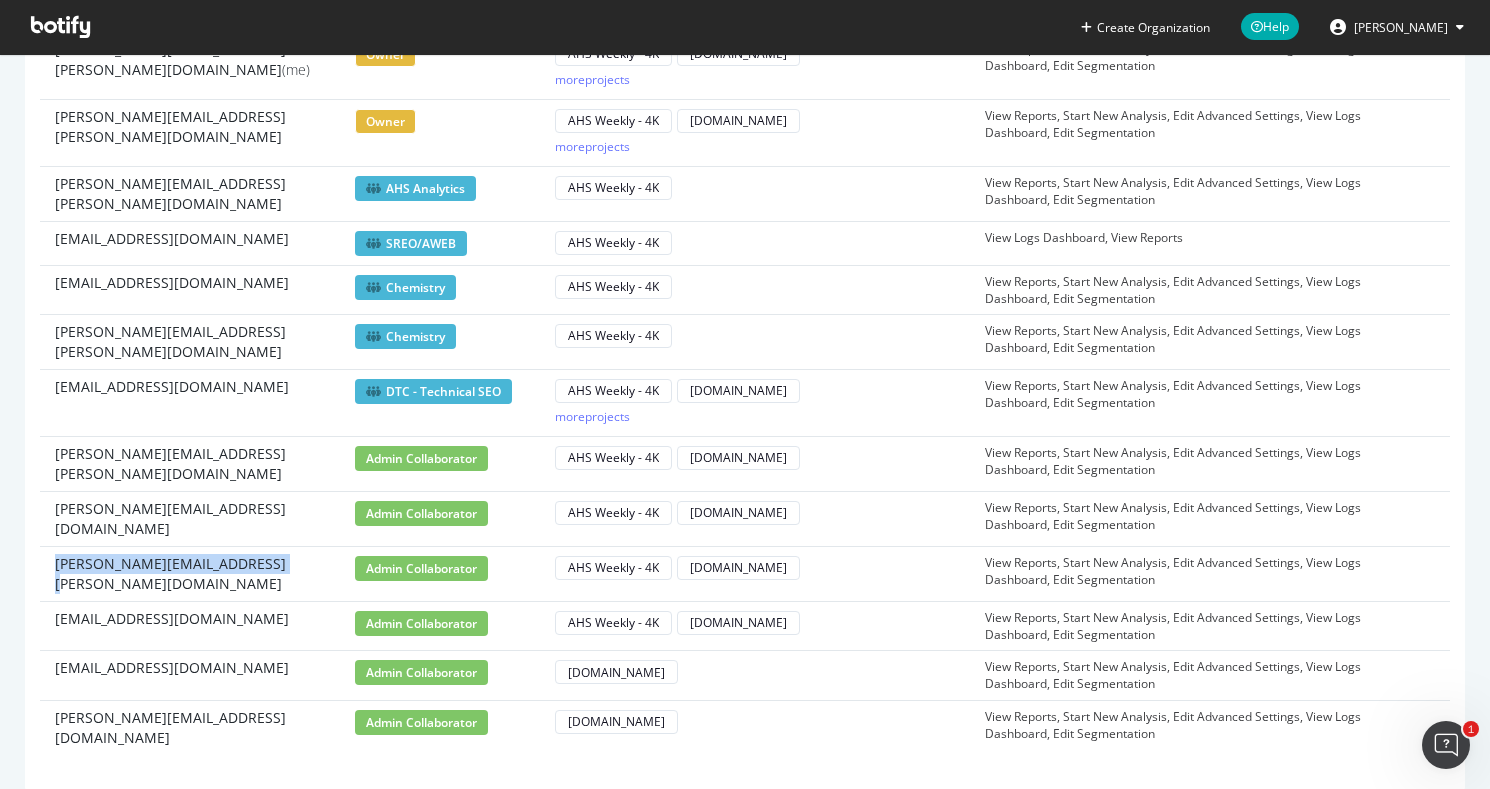 drag, startPoint x: 270, startPoint y: 540, endPoint x: 47, endPoint y: 526, distance: 223.43903 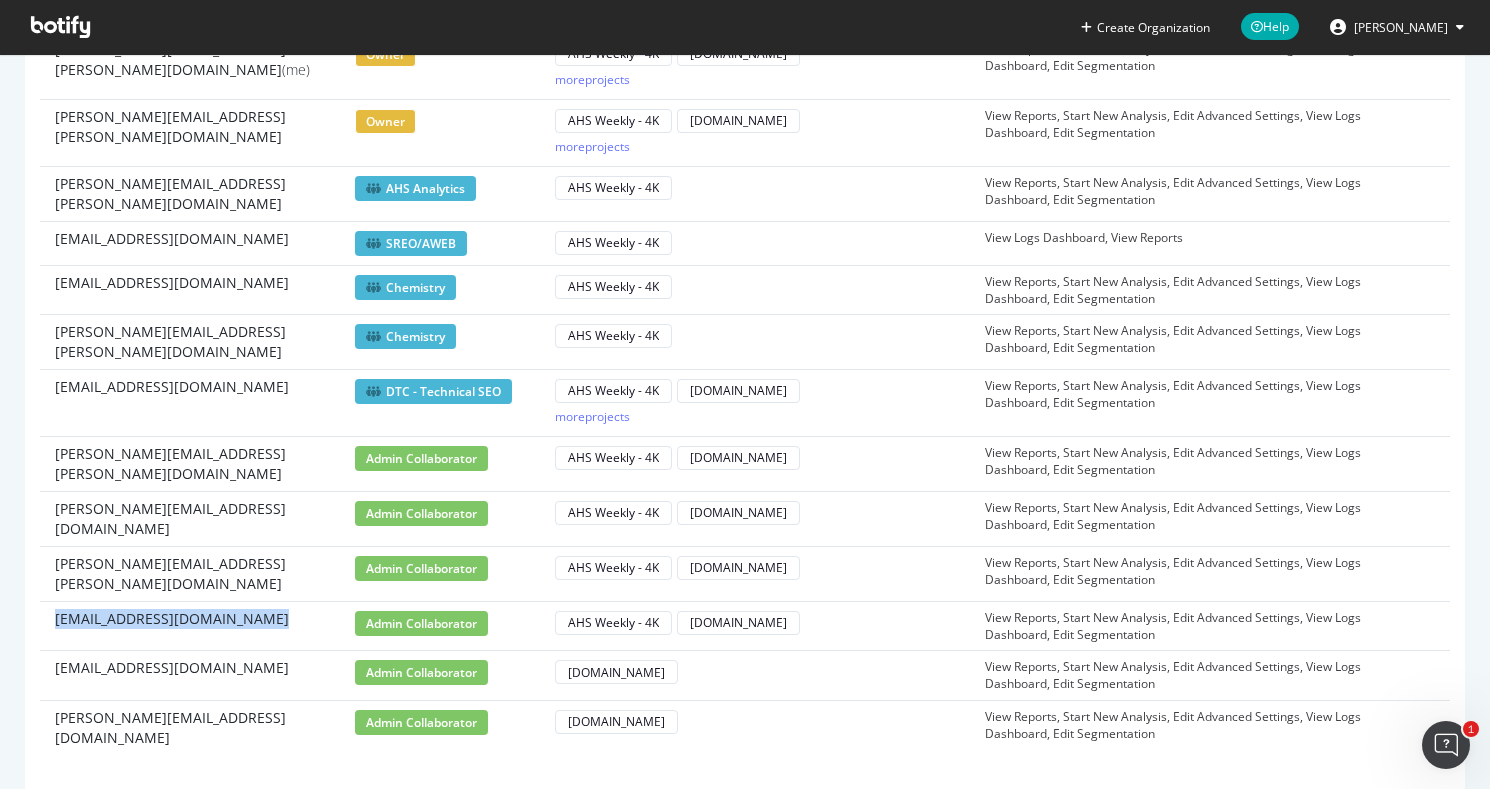 drag, startPoint x: 250, startPoint y: 584, endPoint x: 42, endPoint y: 574, distance: 208.24025 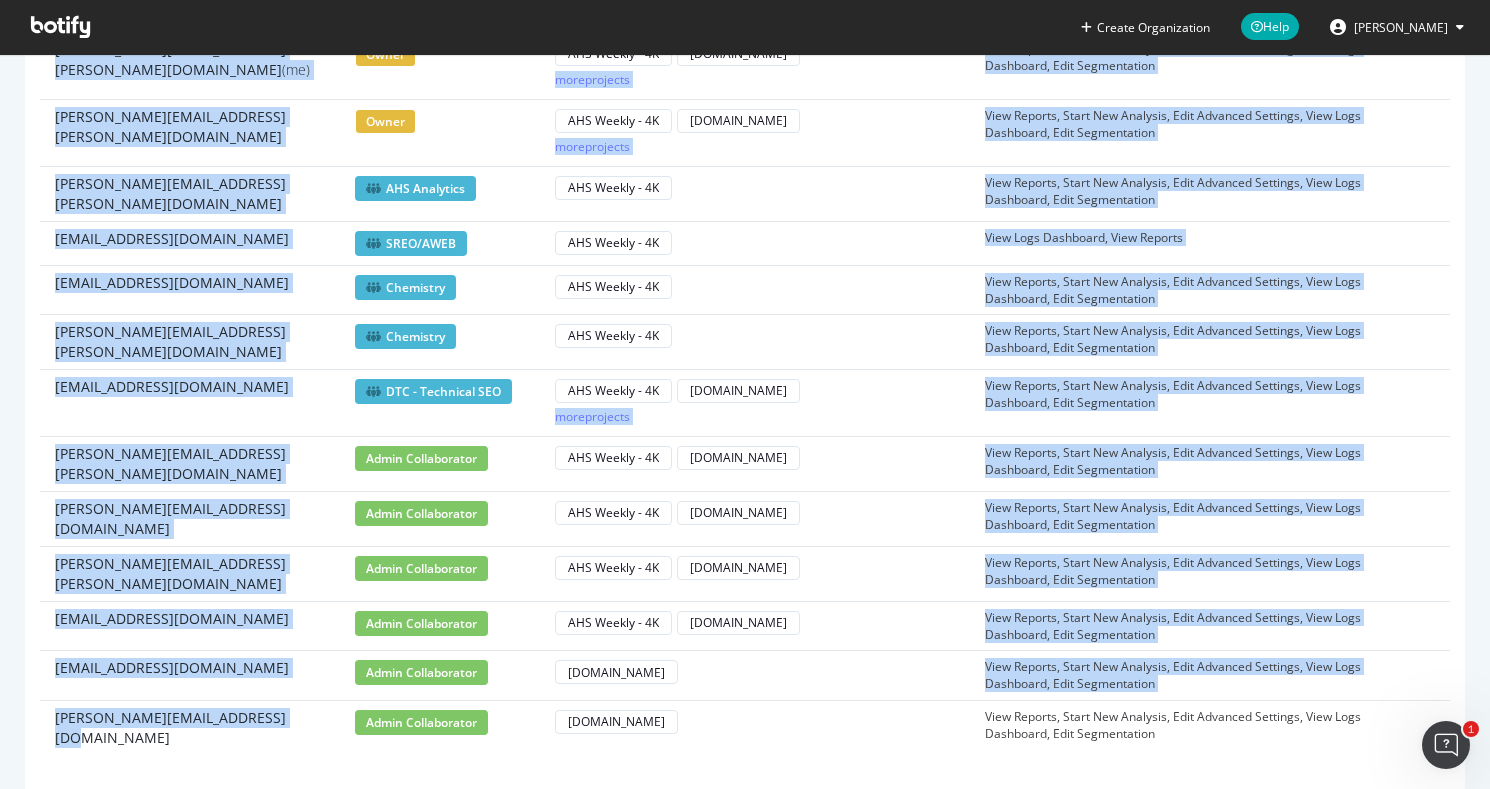 drag, startPoint x: 266, startPoint y: 688, endPoint x: 35, endPoint y: 687, distance: 231.00217 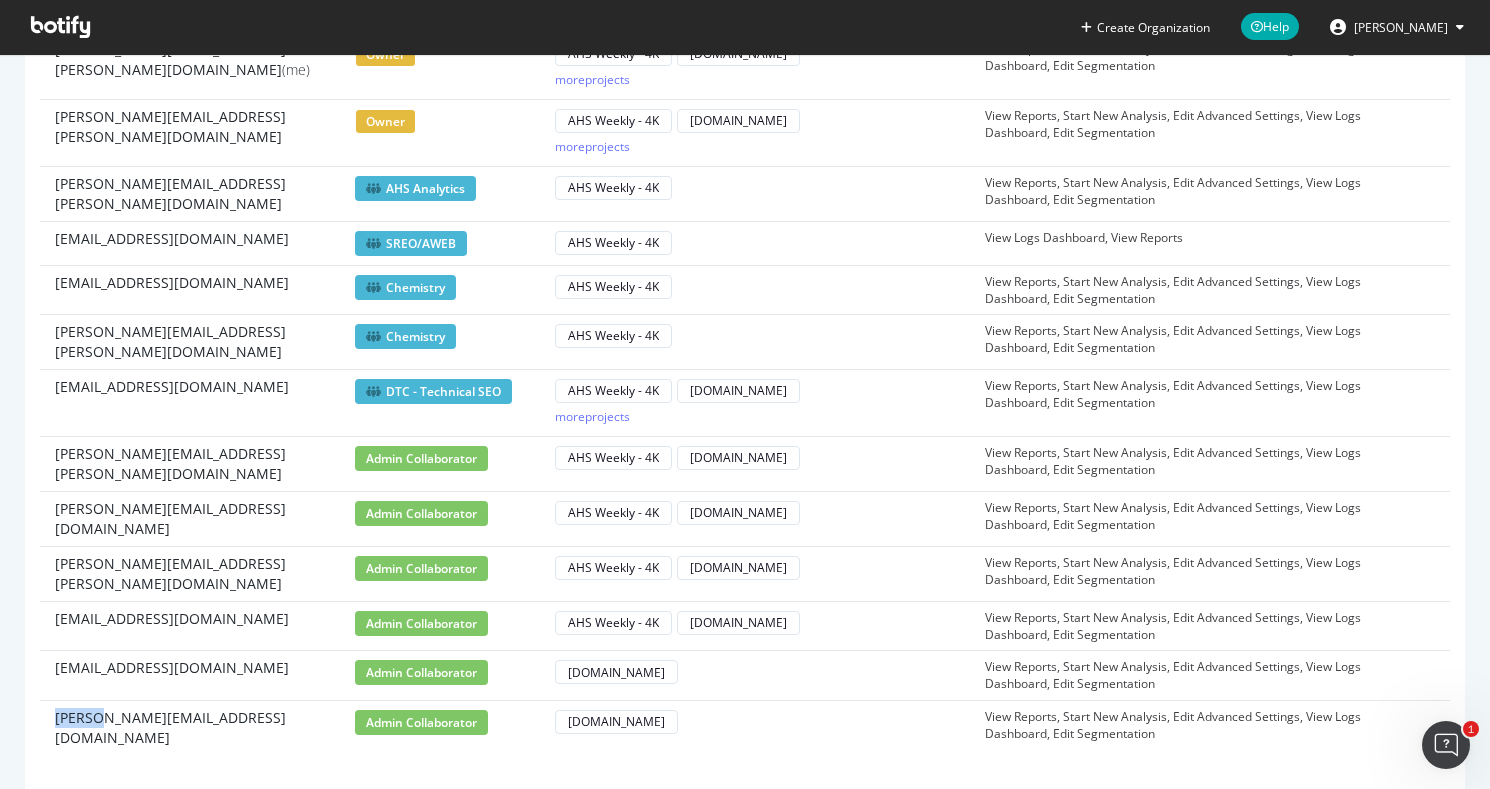 click on "[PERSON_NAME][EMAIL_ADDRESS][DOMAIN_NAME]" at bounding box center (190, 728) 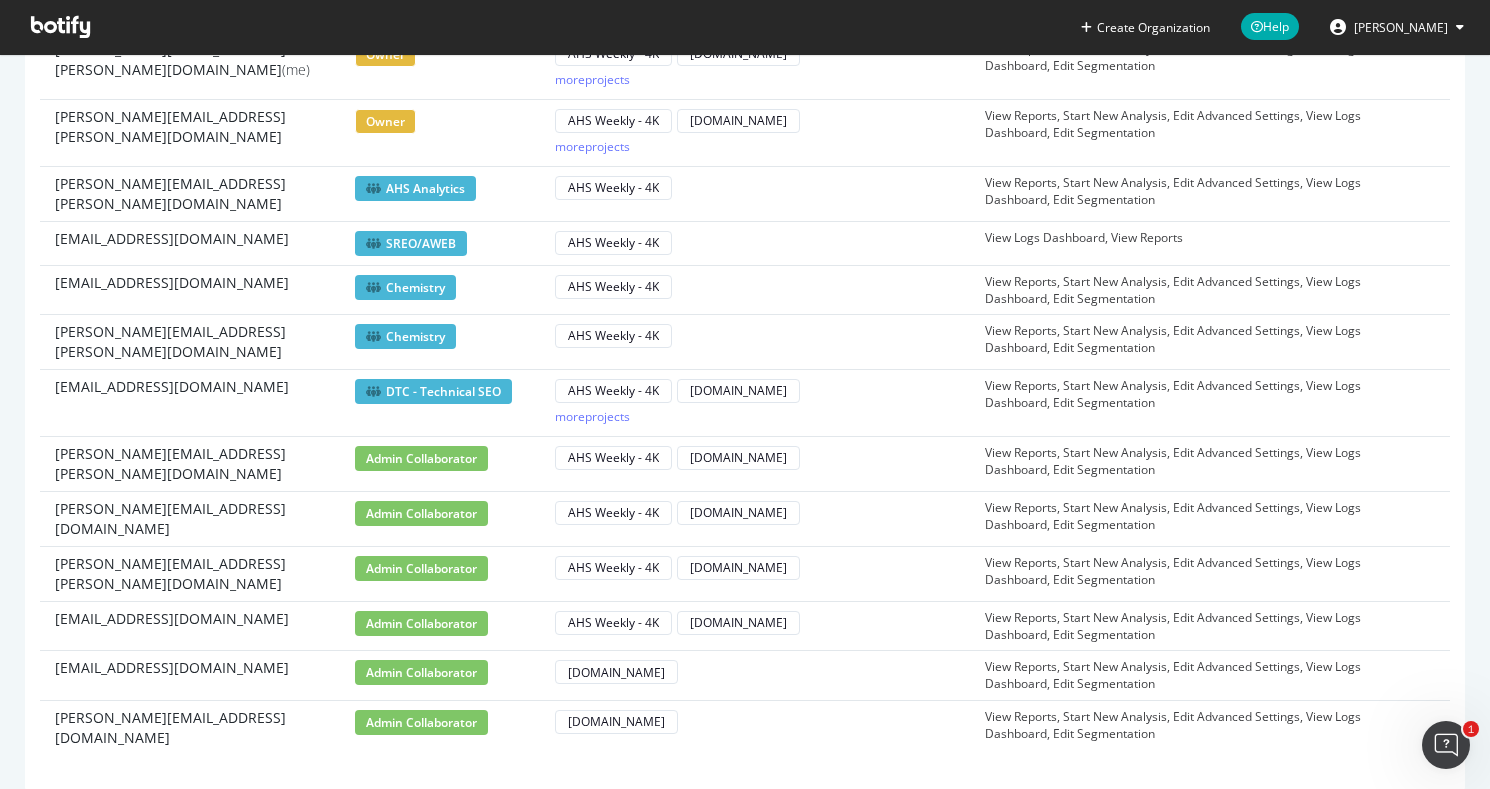 click on "[PERSON_NAME][EMAIL_ADDRESS][DOMAIN_NAME]" at bounding box center [190, 728] 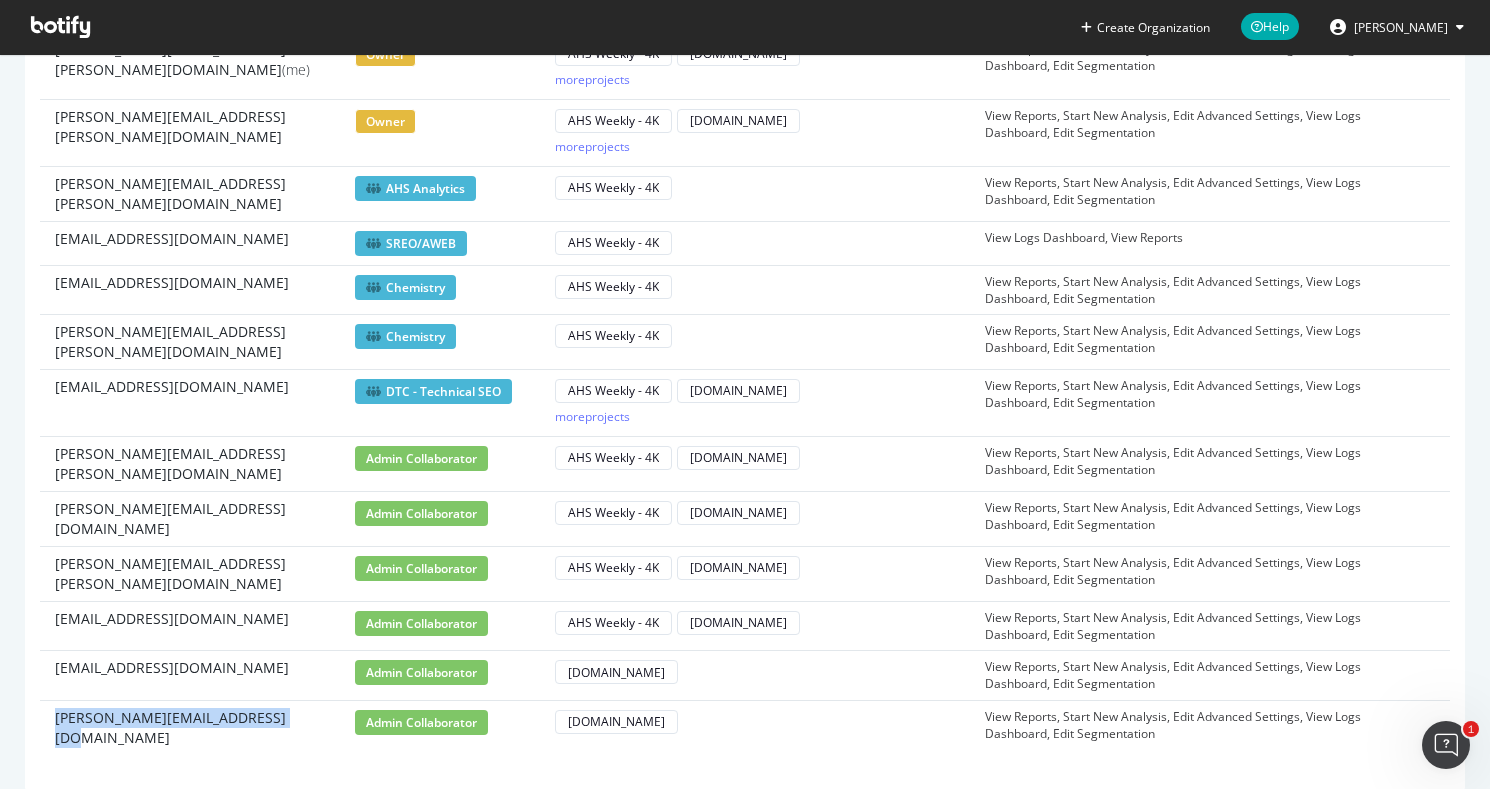 drag, startPoint x: 262, startPoint y: 687, endPoint x: 52, endPoint y: 688, distance: 210.00238 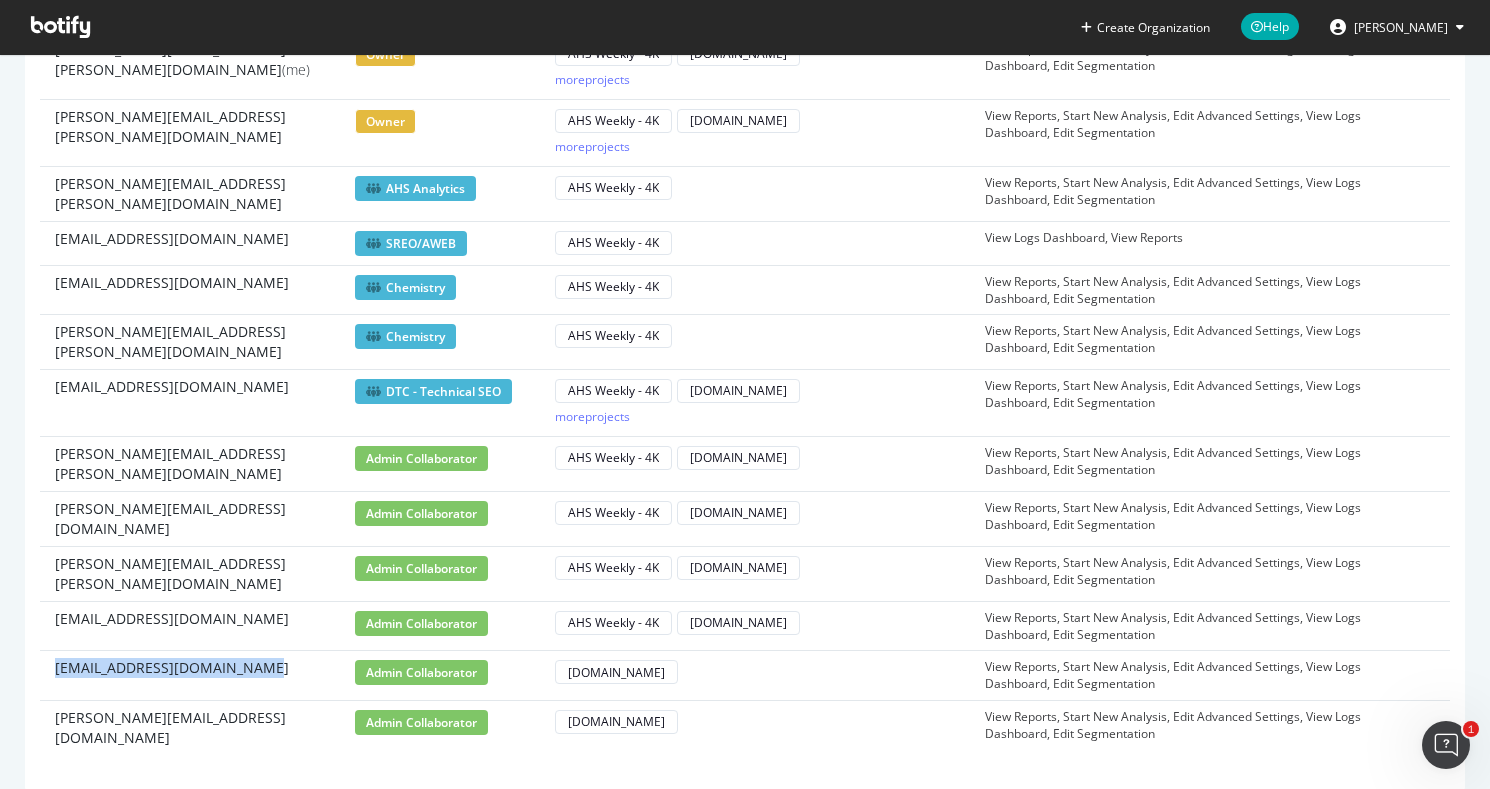 drag, startPoint x: 269, startPoint y: 637, endPoint x: 42, endPoint y: 625, distance: 227.31696 